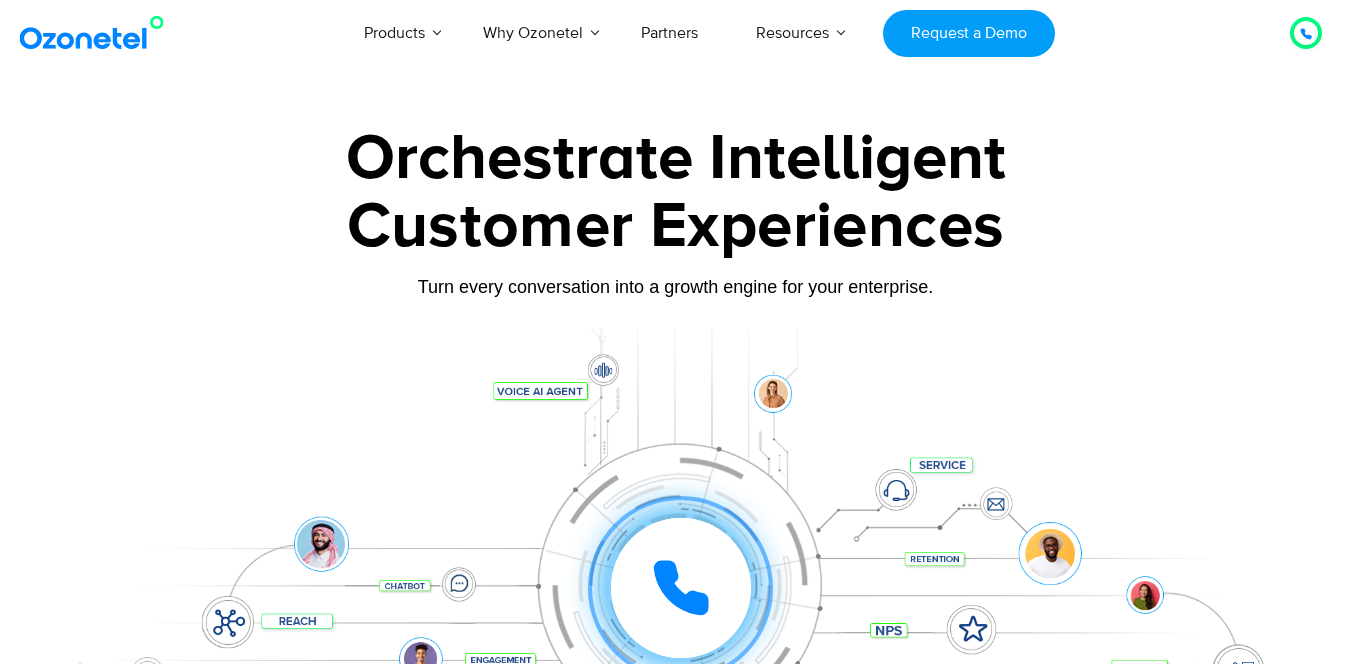 scroll, scrollTop: 400, scrollLeft: 0, axis: vertical 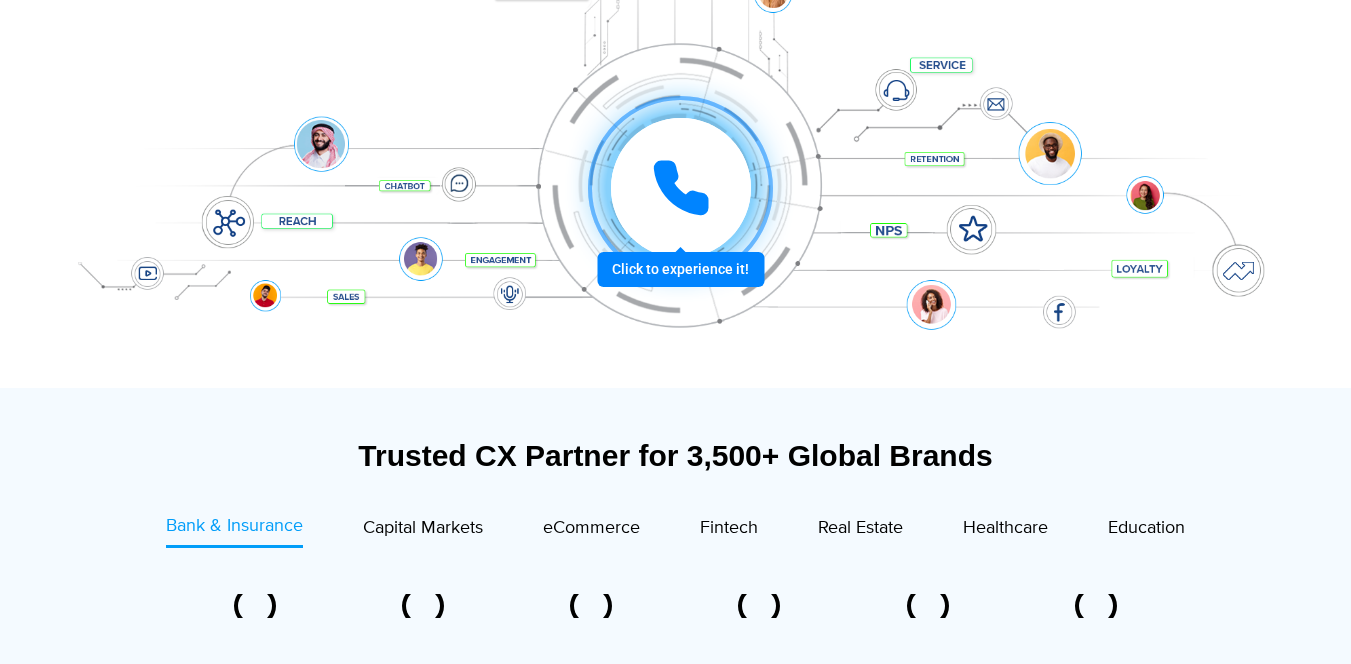 click 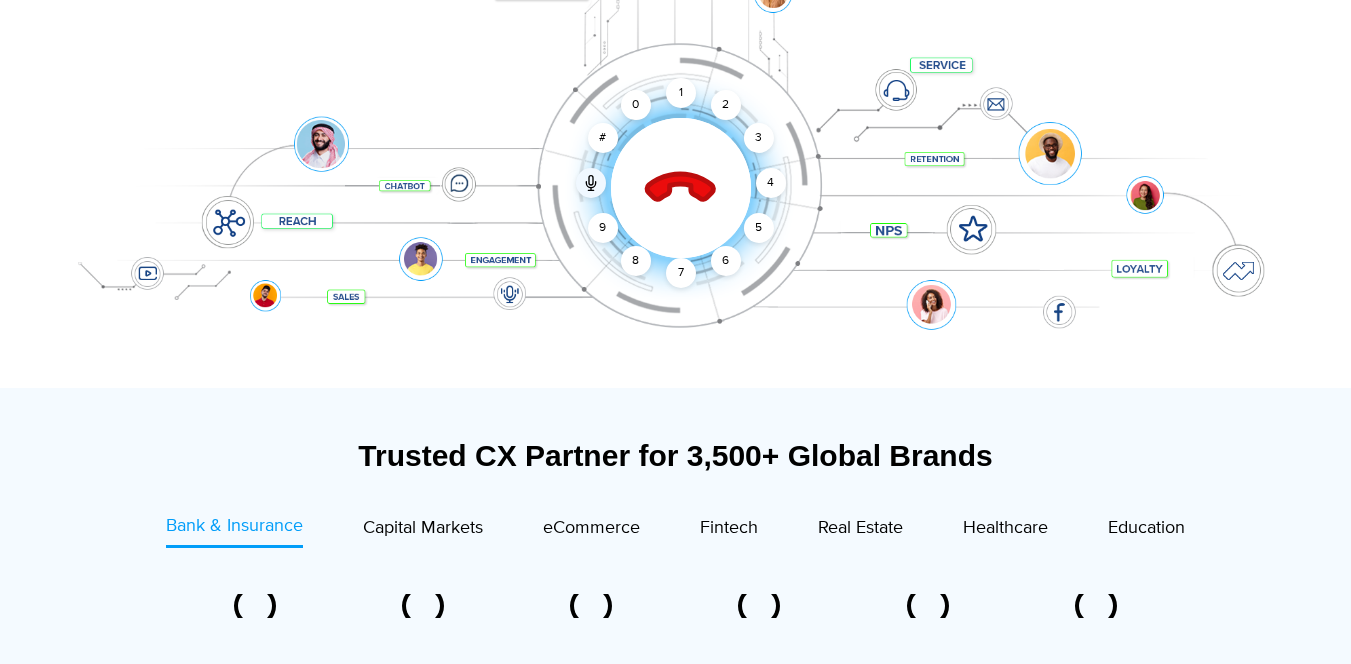 click on "#" at bounding box center (603, 138) 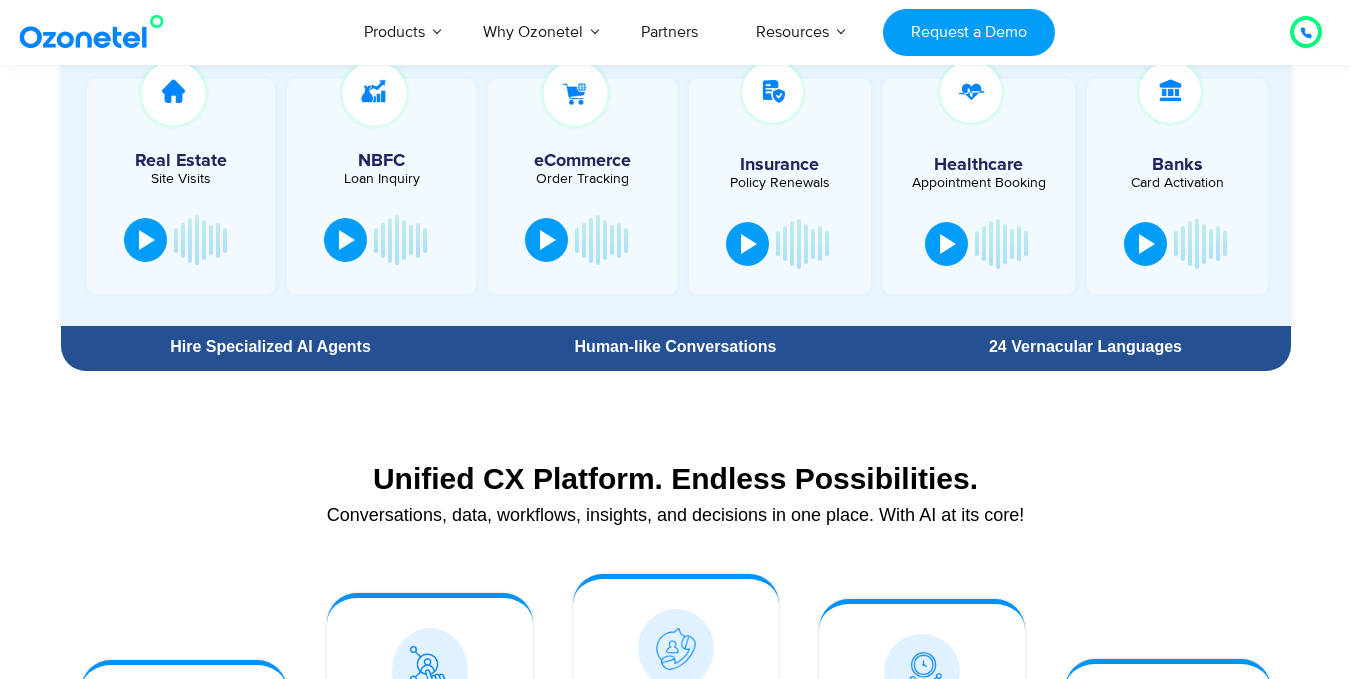 scroll, scrollTop: 1000, scrollLeft: 0, axis: vertical 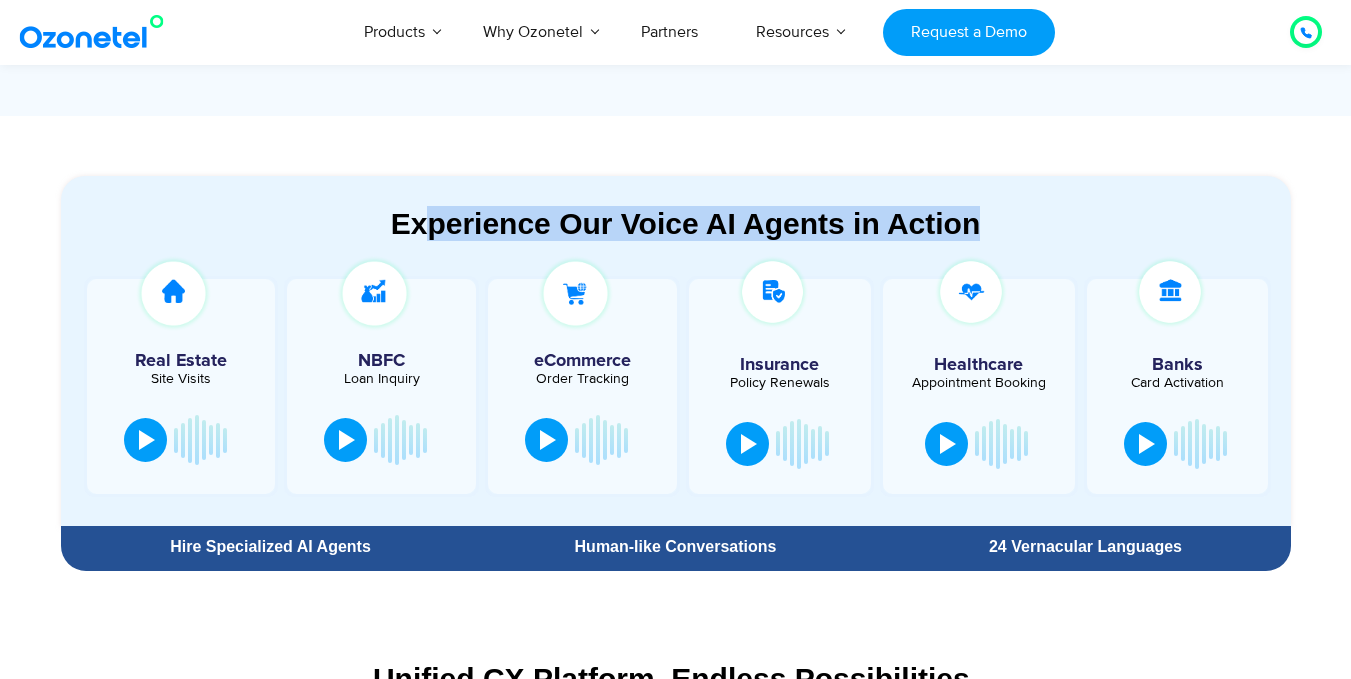 drag, startPoint x: 401, startPoint y: 226, endPoint x: 1019, endPoint y: 218, distance: 618.05176 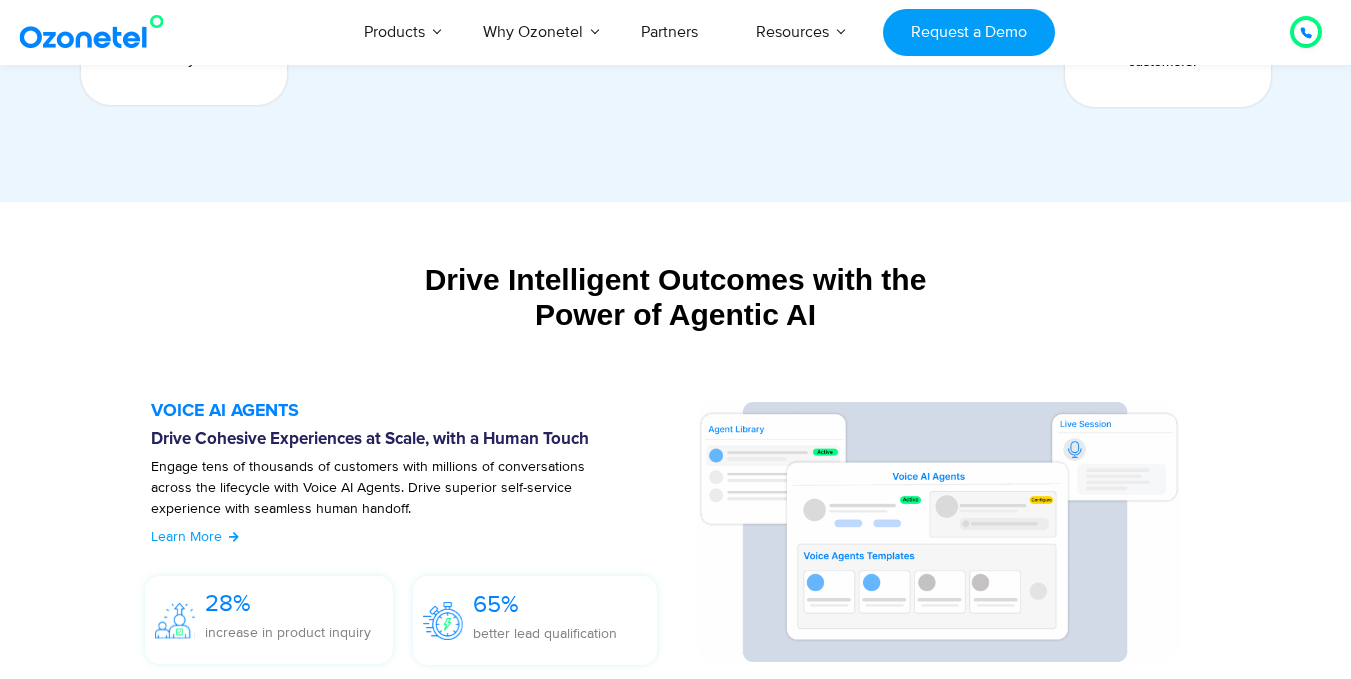 scroll, scrollTop: 2000, scrollLeft: 0, axis: vertical 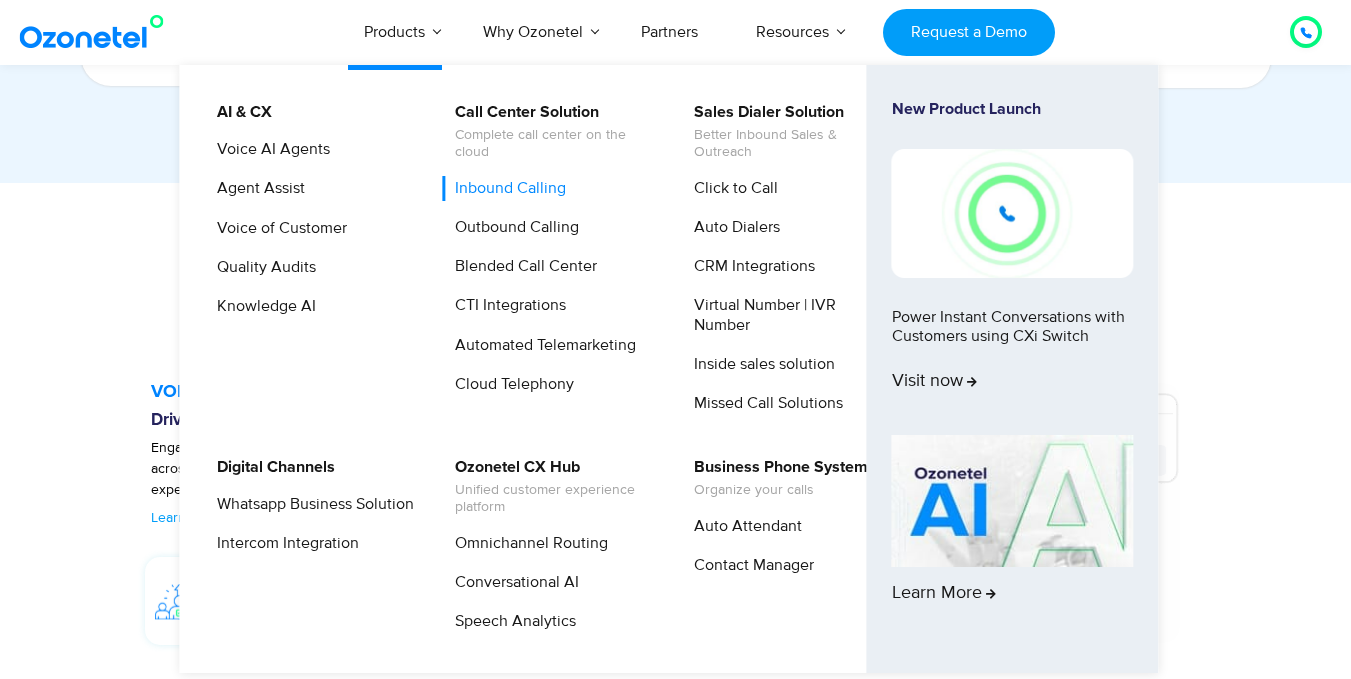 click on "Inbound Calling" at bounding box center (505, 188) 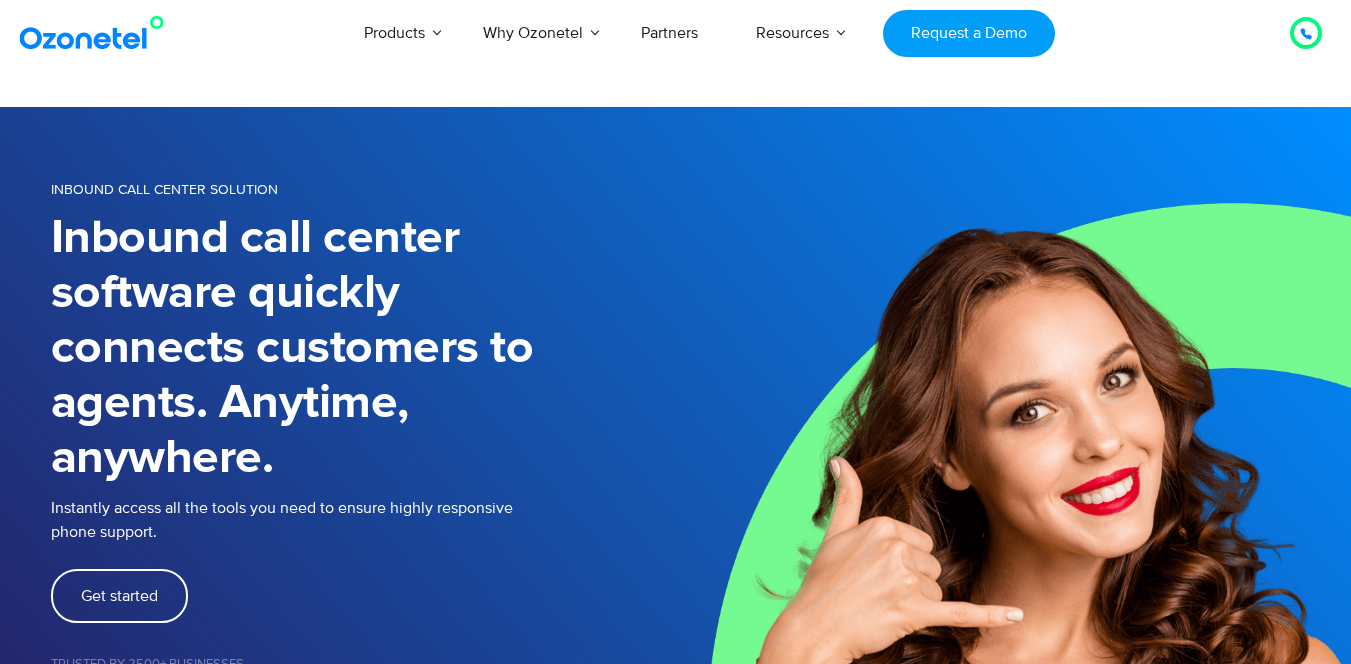 scroll, scrollTop: 200, scrollLeft: 0, axis: vertical 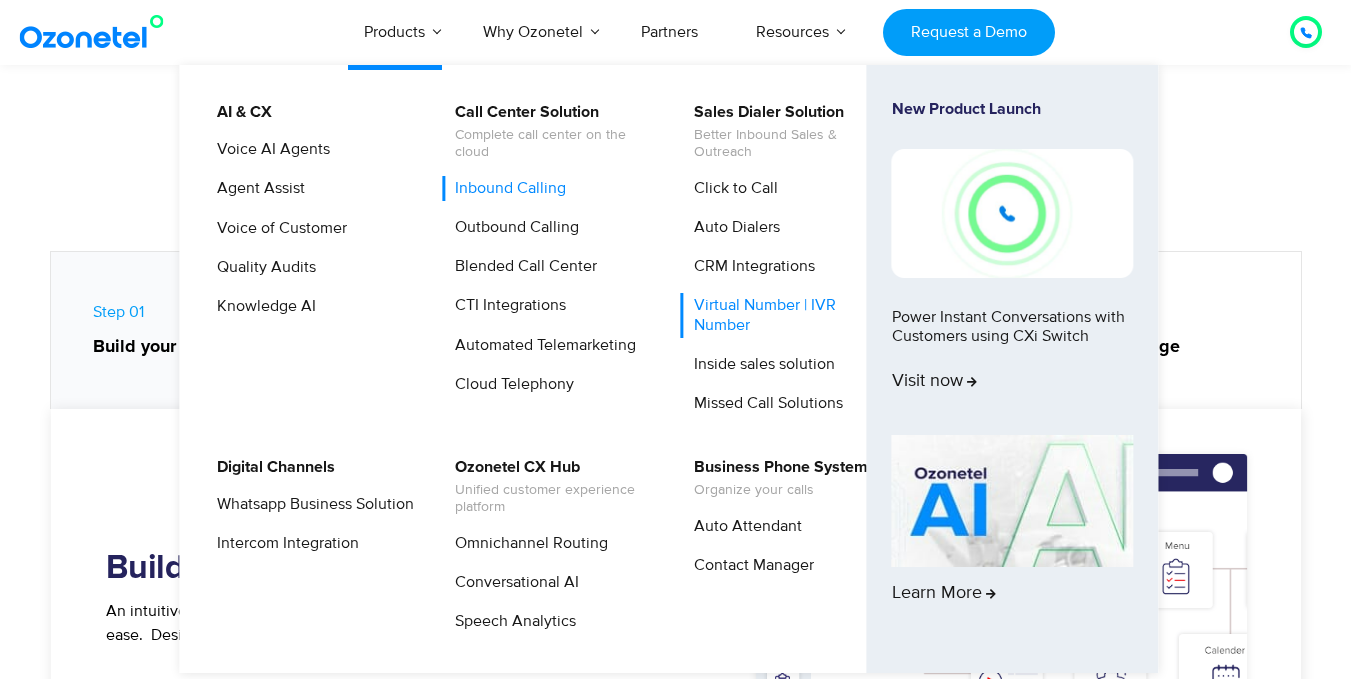 click on "Virtual Number | IVR Number" at bounding box center (787, 315) 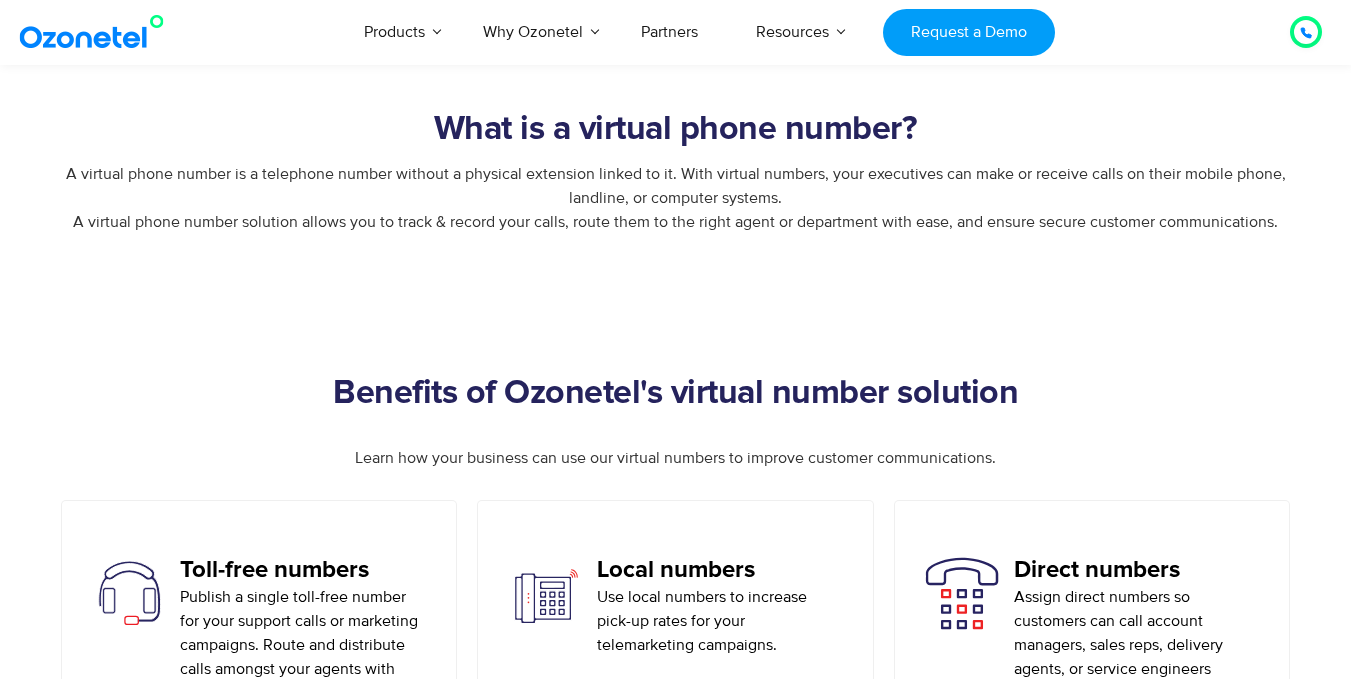 scroll, scrollTop: 800, scrollLeft: 0, axis: vertical 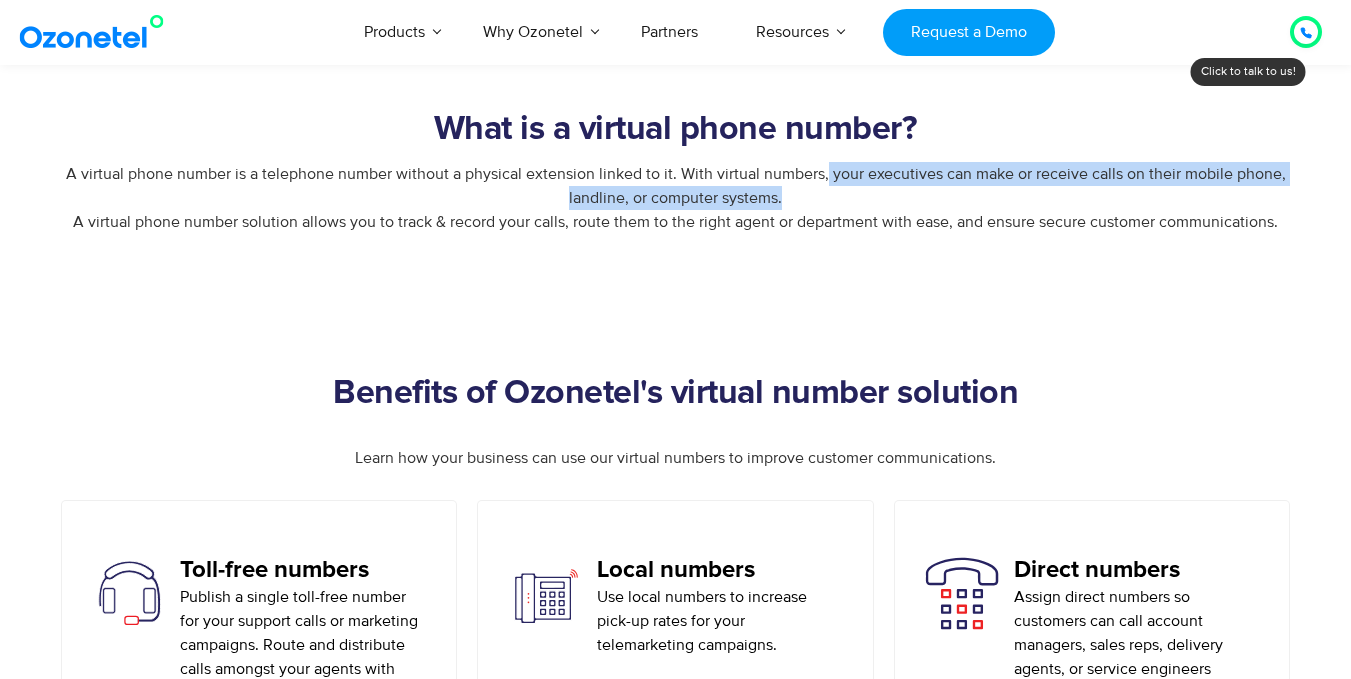 drag, startPoint x: 825, startPoint y: 163, endPoint x: 596, endPoint y: 218, distance: 235.5122 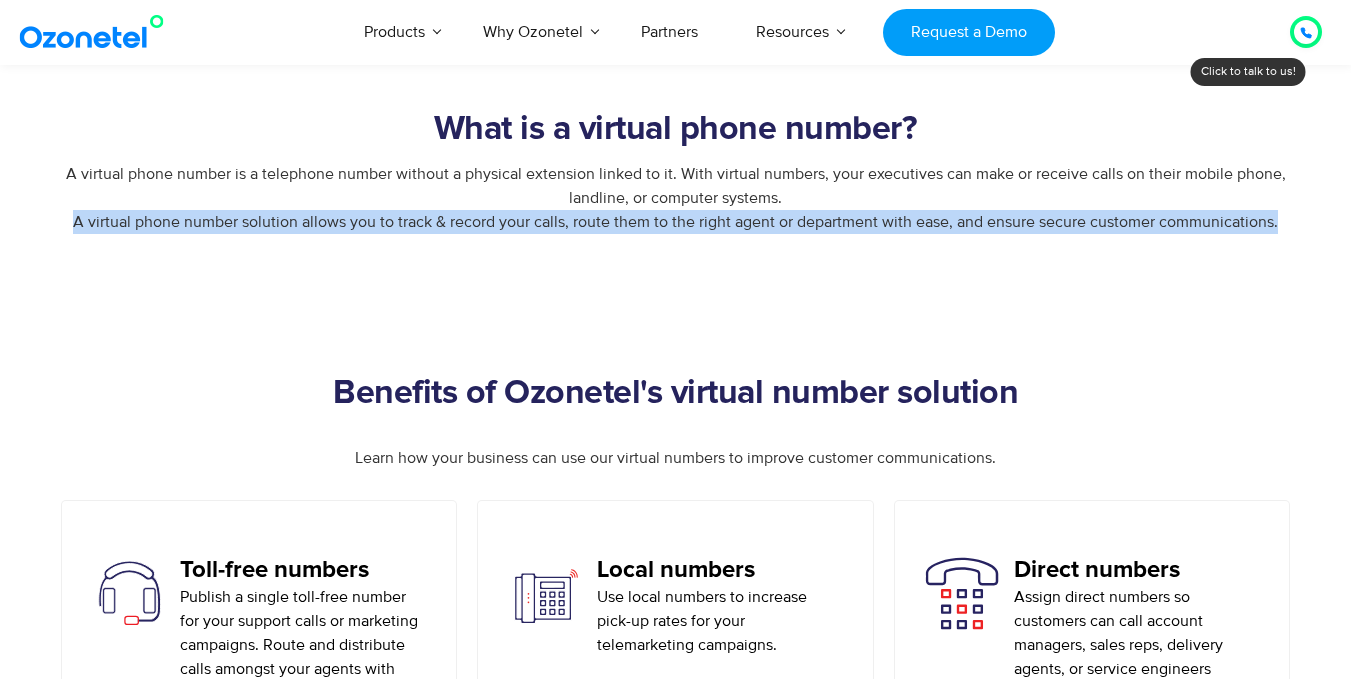 drag, startPoint x: 67, startPoint y: 217, endPoint x: 594, endPoint y: 250, distance: 528.03217 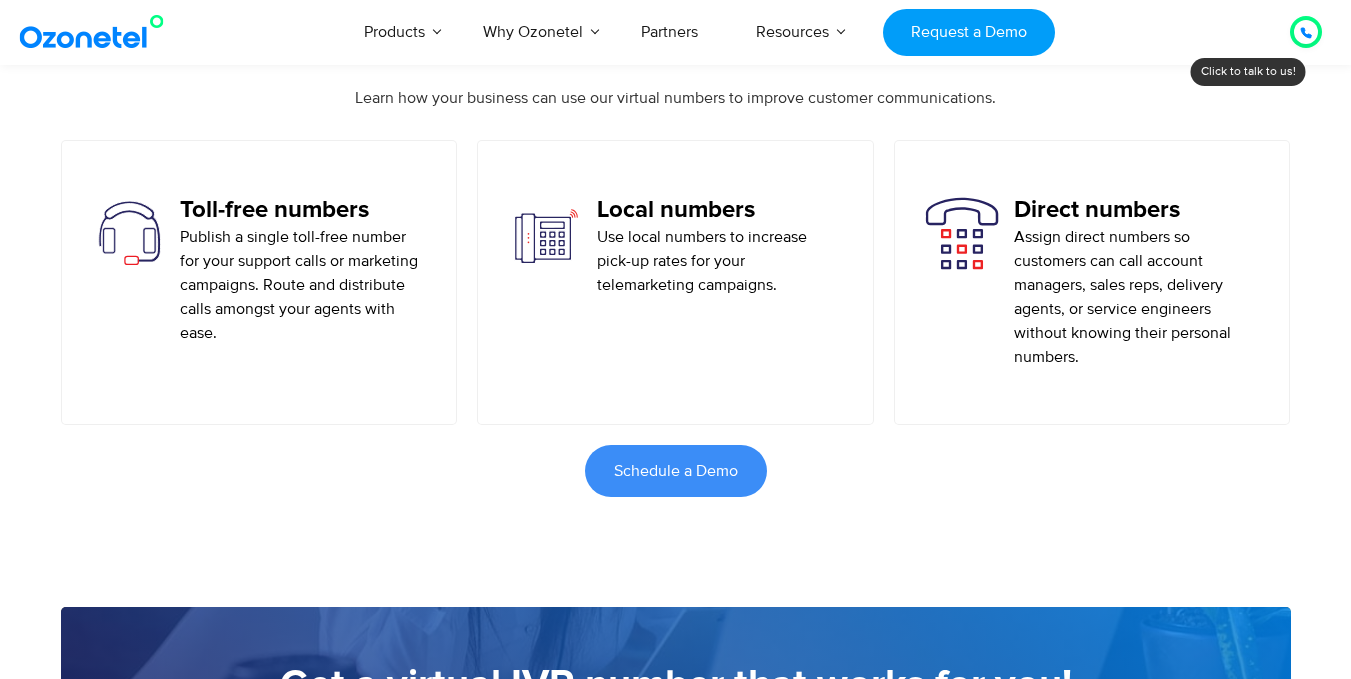 scroll, scrollTop: 1200, scrollLeft: 0, axis: vertical 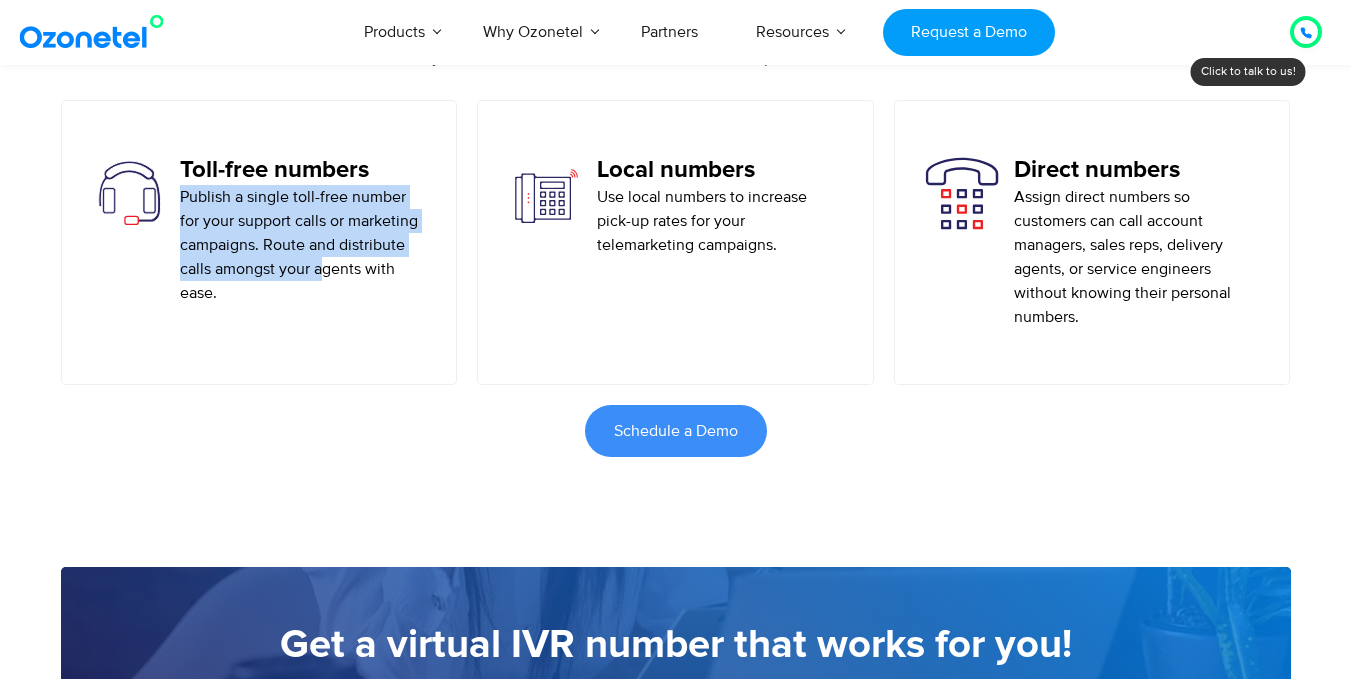 drag, startPoint x: 174, startPoint y: 195, endPoint x: 323, endPoint y: 265, distance: 164.62381 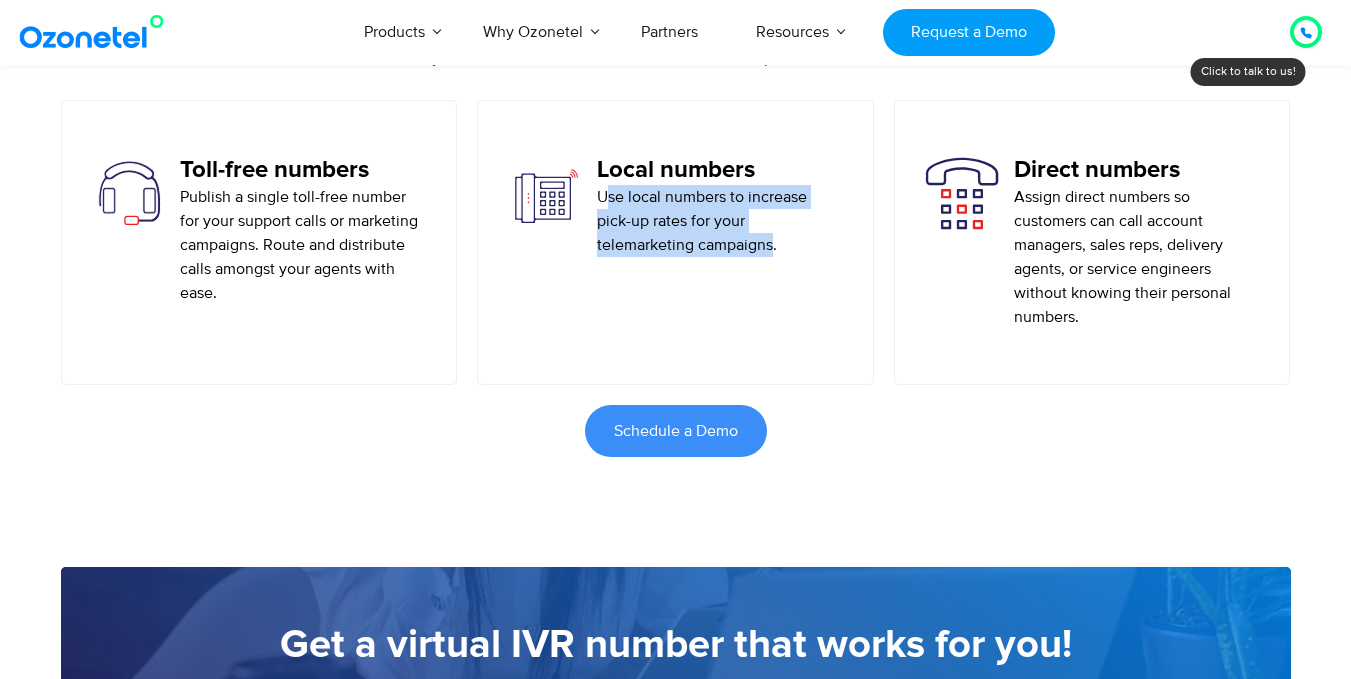 drag, startPoint x: 636, startPoint y: 202, endPoint x: 773, endPoint y: 252, distance: 145.83896 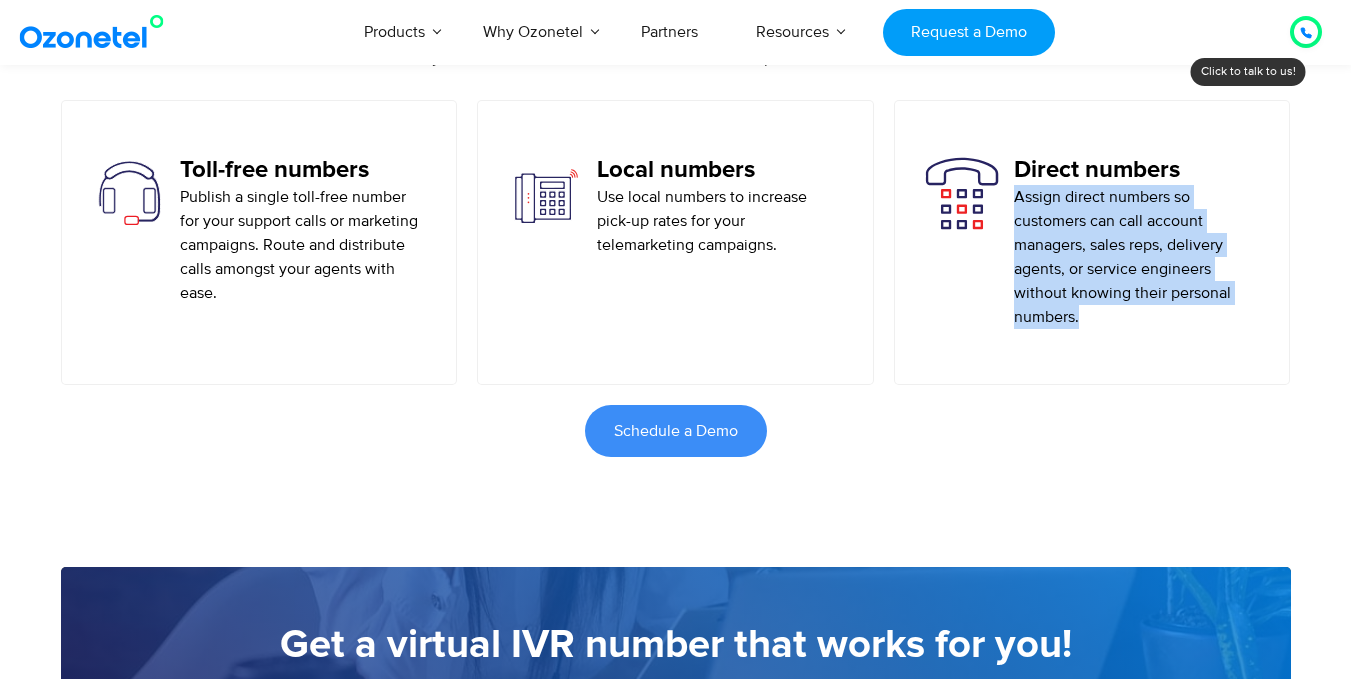 drag, startPoint x: 1012, startPoint y: 197, endPoint x: 1104, endPoint y: 342, distance: 171.72362 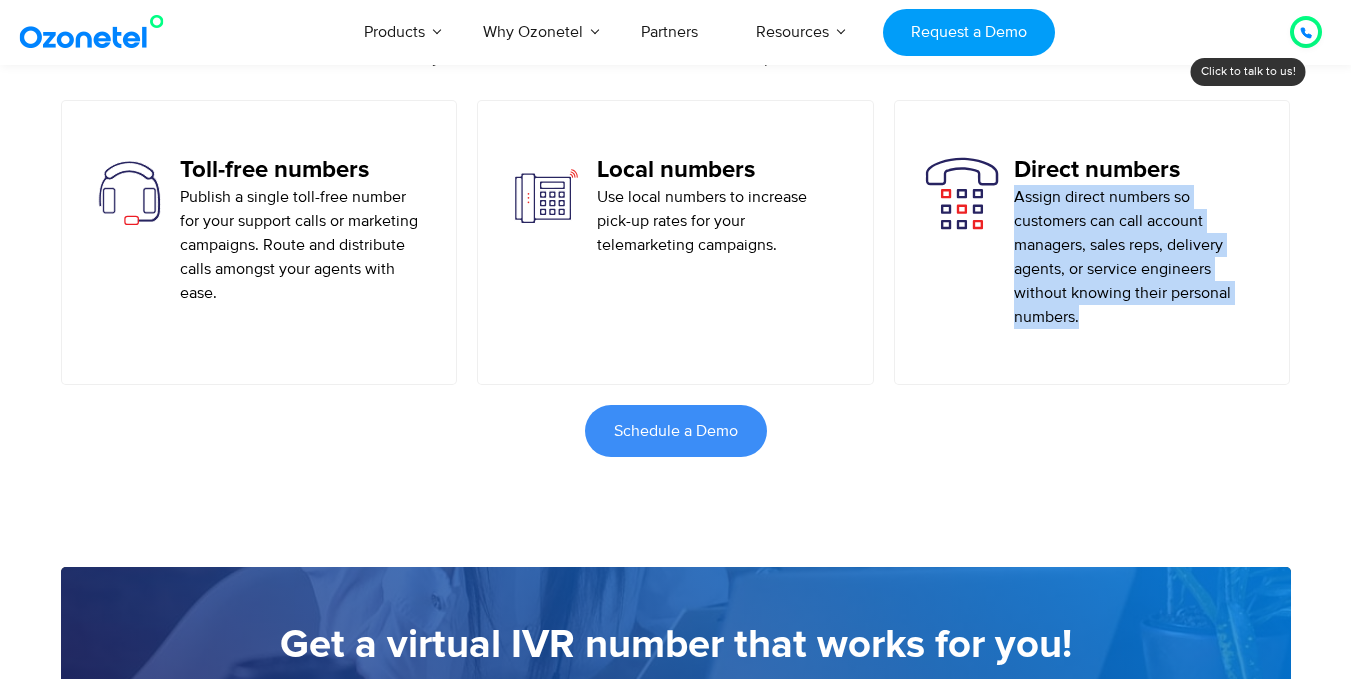 click on "USA : [PHONE]
INDIA : [PHONE]
Click to talk to us!
Call in progress...
1 2 3 4 5 6 7 8 9 # 0
Products
AI & CX
Voice AI Agents
Agent Assist" at bounding box center [675, 3606] 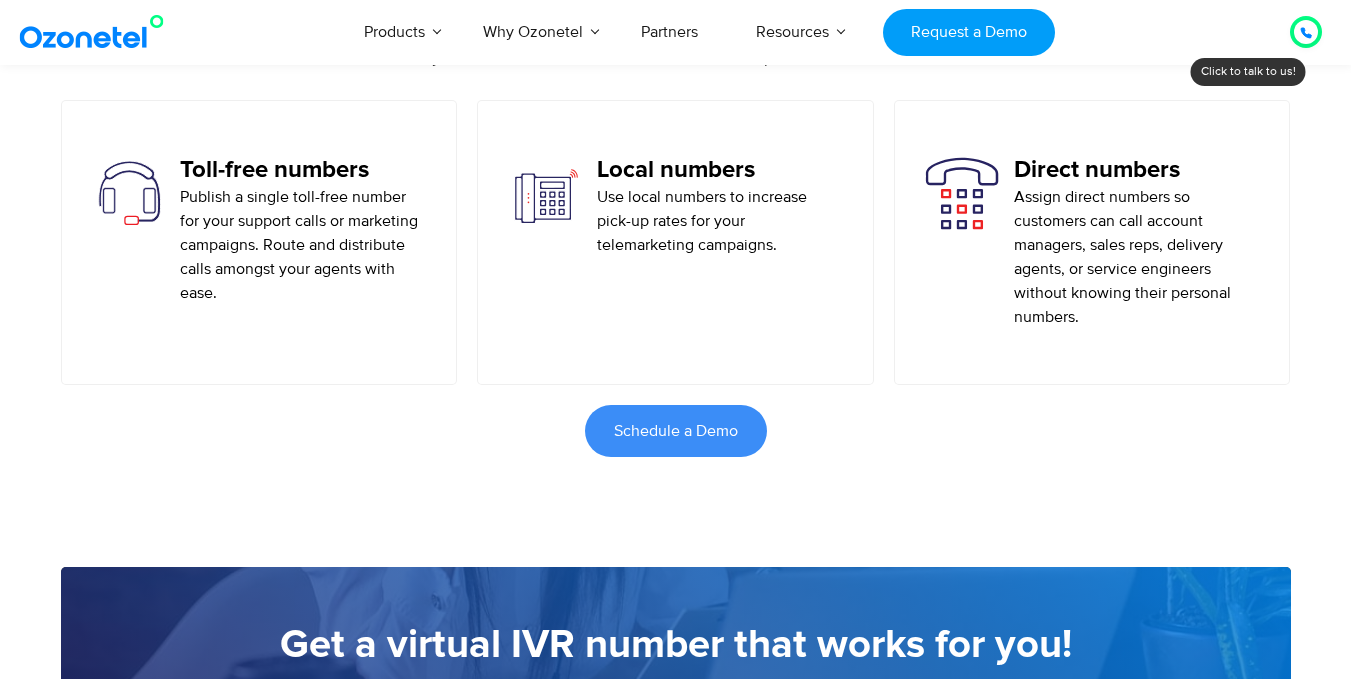 click on "Toll-free numbers Publish a single toll-free number for your support calls or marketing campaigns. Route and distribute calls amongst your agents with ease." at bounding box center (259, 242) 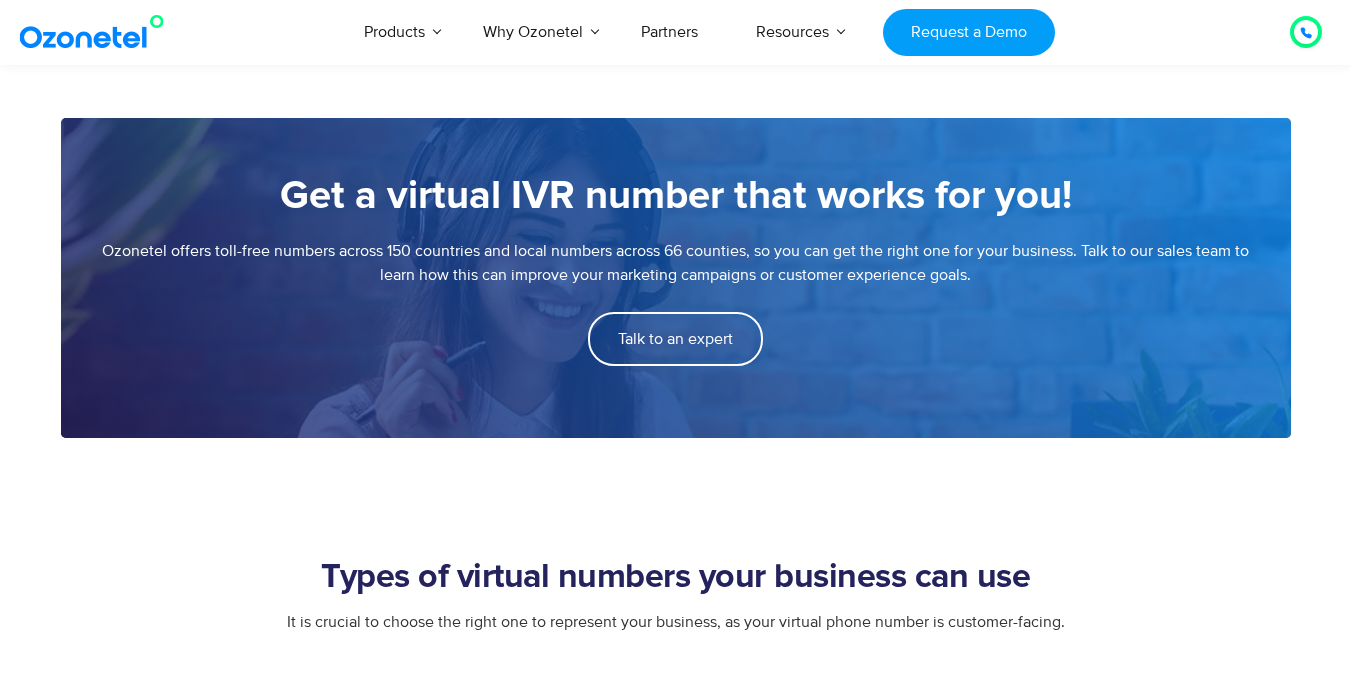 scroll, scrollTop: 1600, scrollLeft: 0, axis: vertical 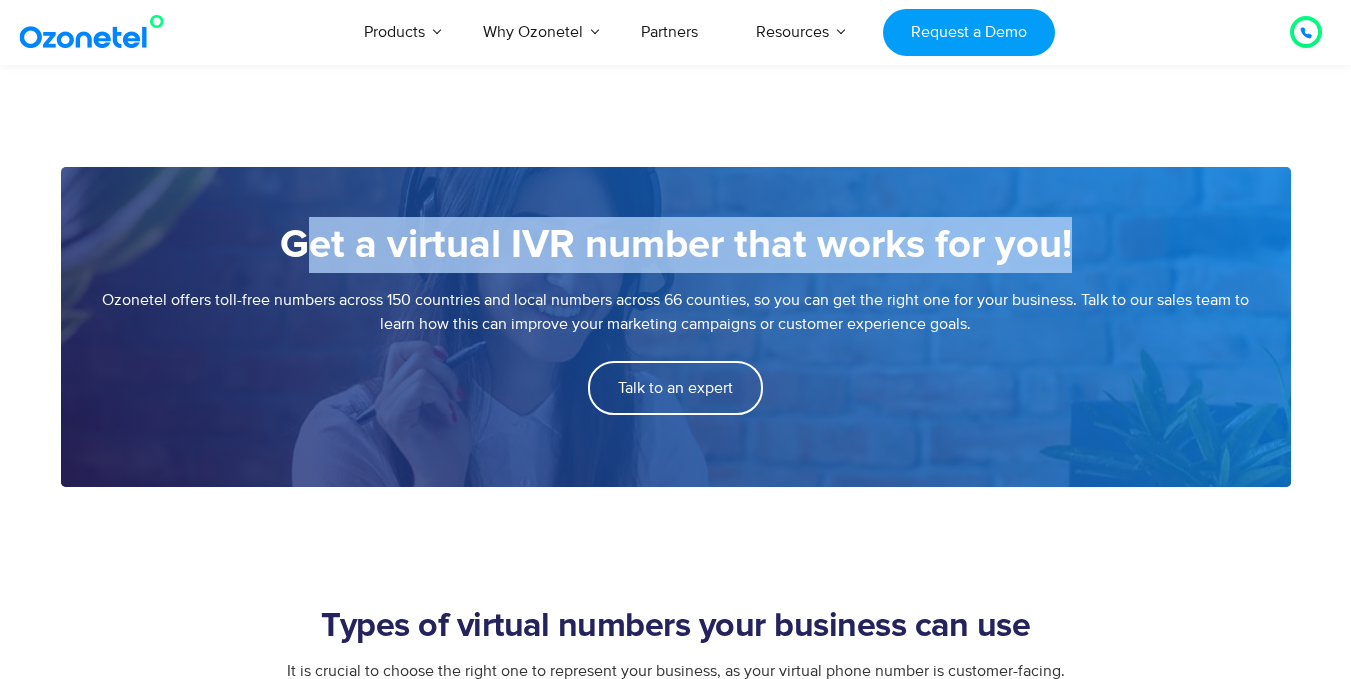 drag, startPoint x: 300, startPoint y: 235, endPoint x: 1126, endPoint y: 234, distance: 826.0006 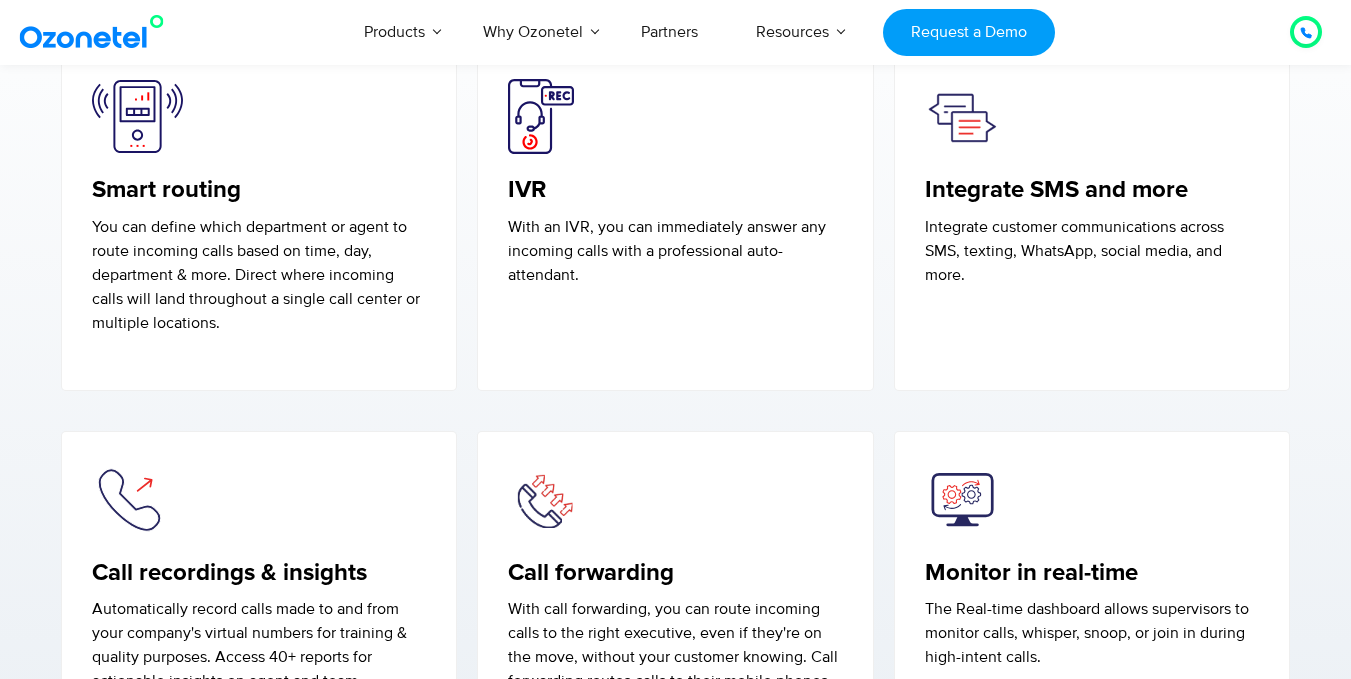 scroll, scrollTop: 3400, scrollLeft: 0, axis: vertical 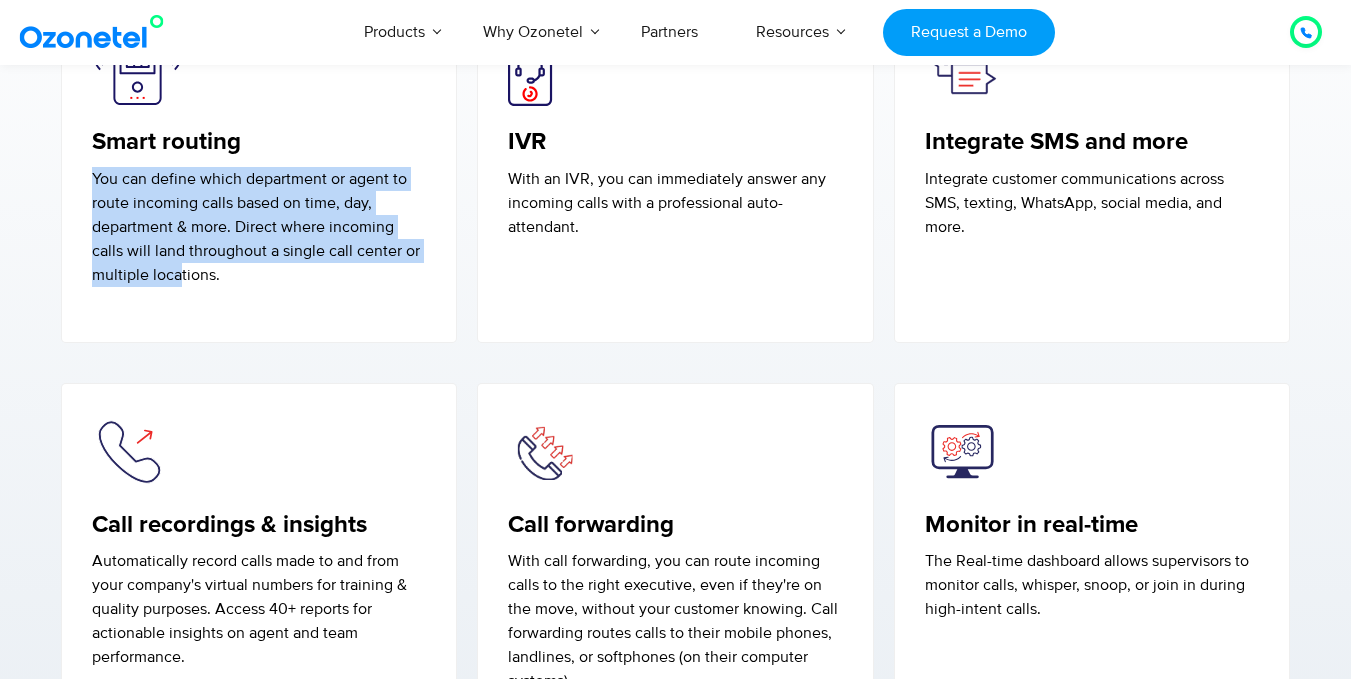 drag, startPoint x: 82, startPoint y: 189, endPoint x: 179, endPoint y: 302, distance: 148.9228 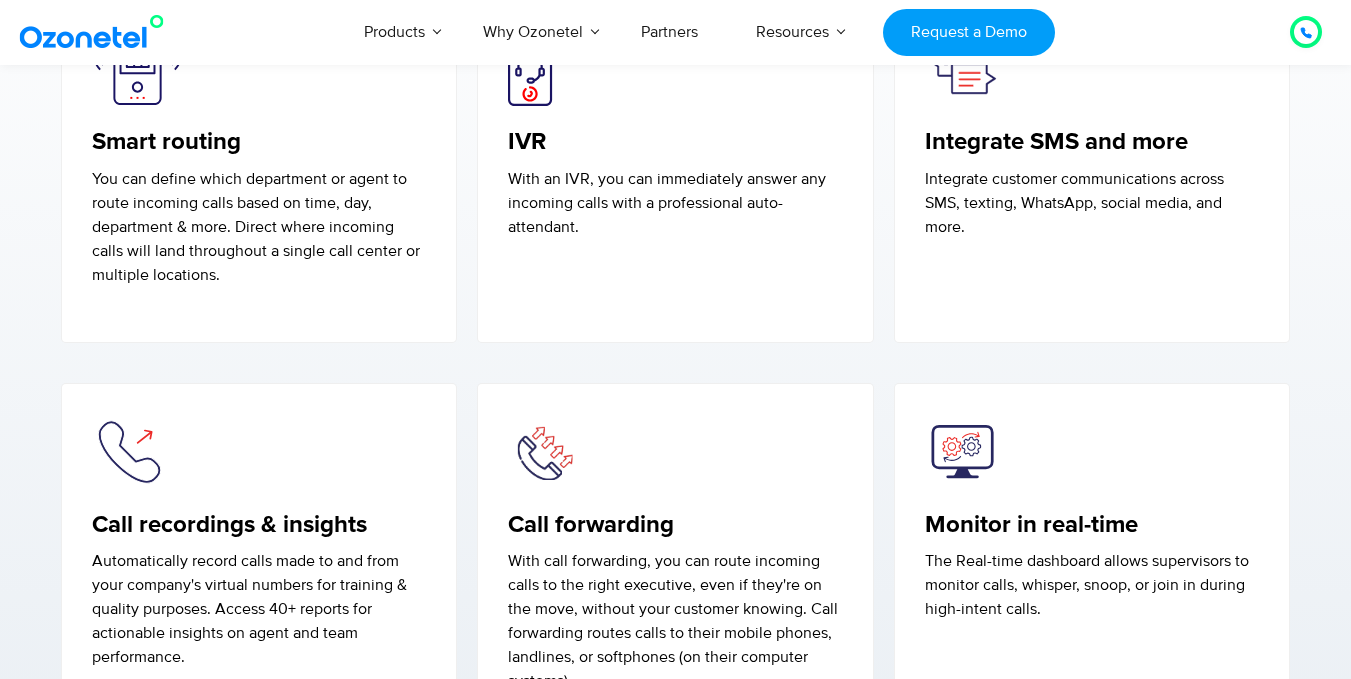 click on "Features of a virtual phone number
Our virtual phone numbers are powered by cloud telephony. So when you buy virtual numbers from Ozonetel, you get all the tools required to manage & track your calls.
Smart routing You can define which department or agent to route incoming calls based on time, day, department & more. Direct where incoming calls will land throughout a single call center or multiple locations.
IVR With an IVR, you can immediately answer any incoming calls with a professional auto-attendant.
Integrate SMS and more Integrate customer communications across SMS, texting, WhatsApp, social media, and more.
Call recordings & insights" at bounding box center (675, 312) 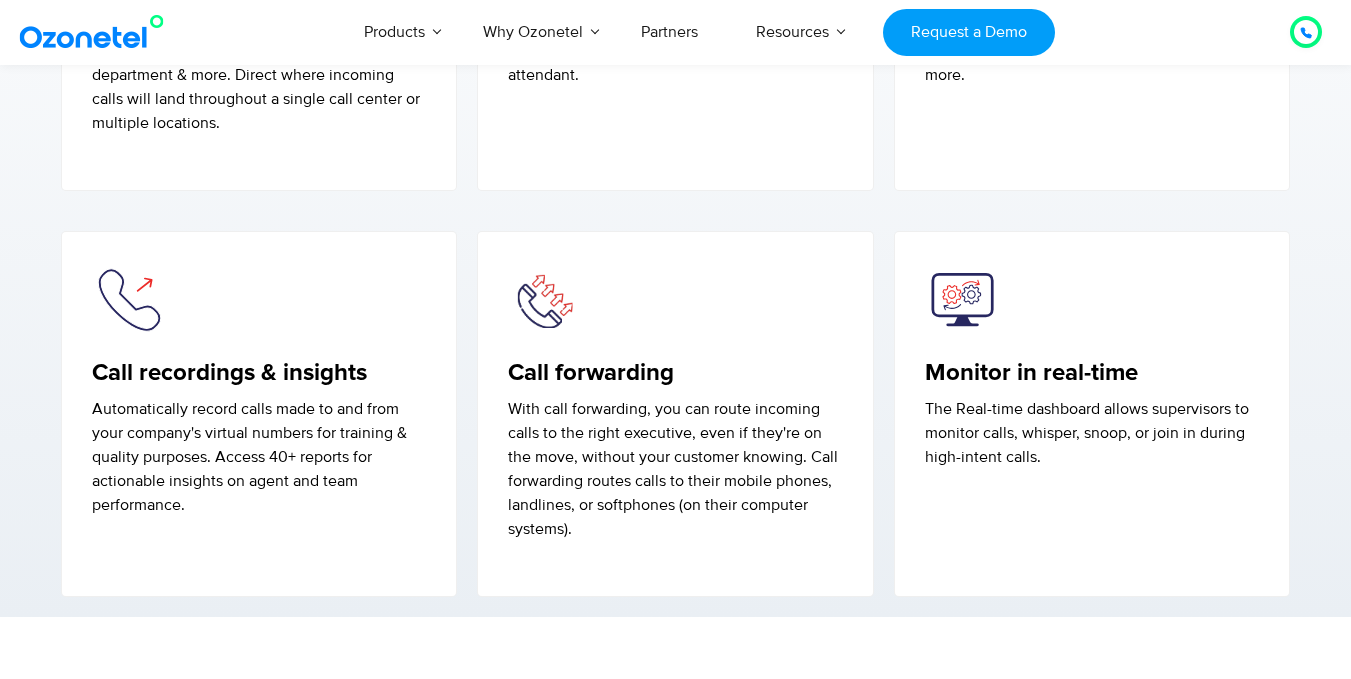 scroll, scrollTop: 3600, scrollLeft: 0, axis: vertical 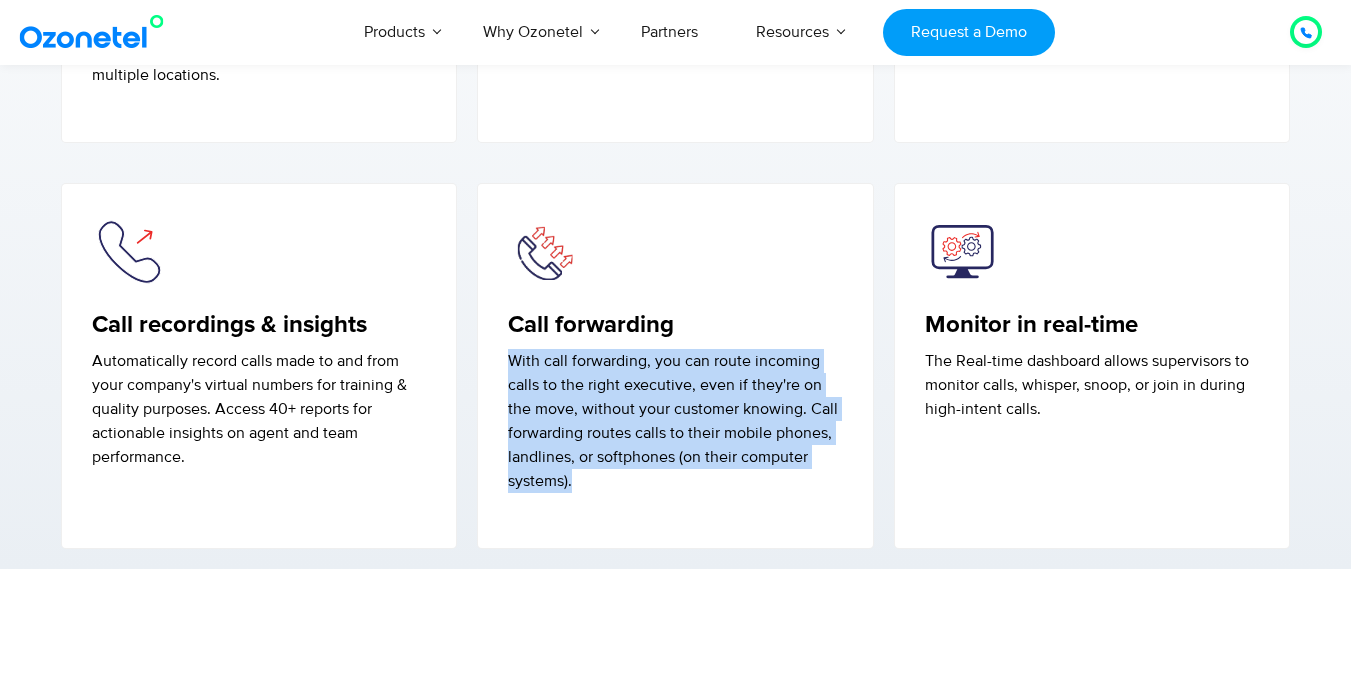 drag, startPoint x: 513, startPoint y: 360, endPoint x: 599, endPoint y: 487, distance: 153.37862 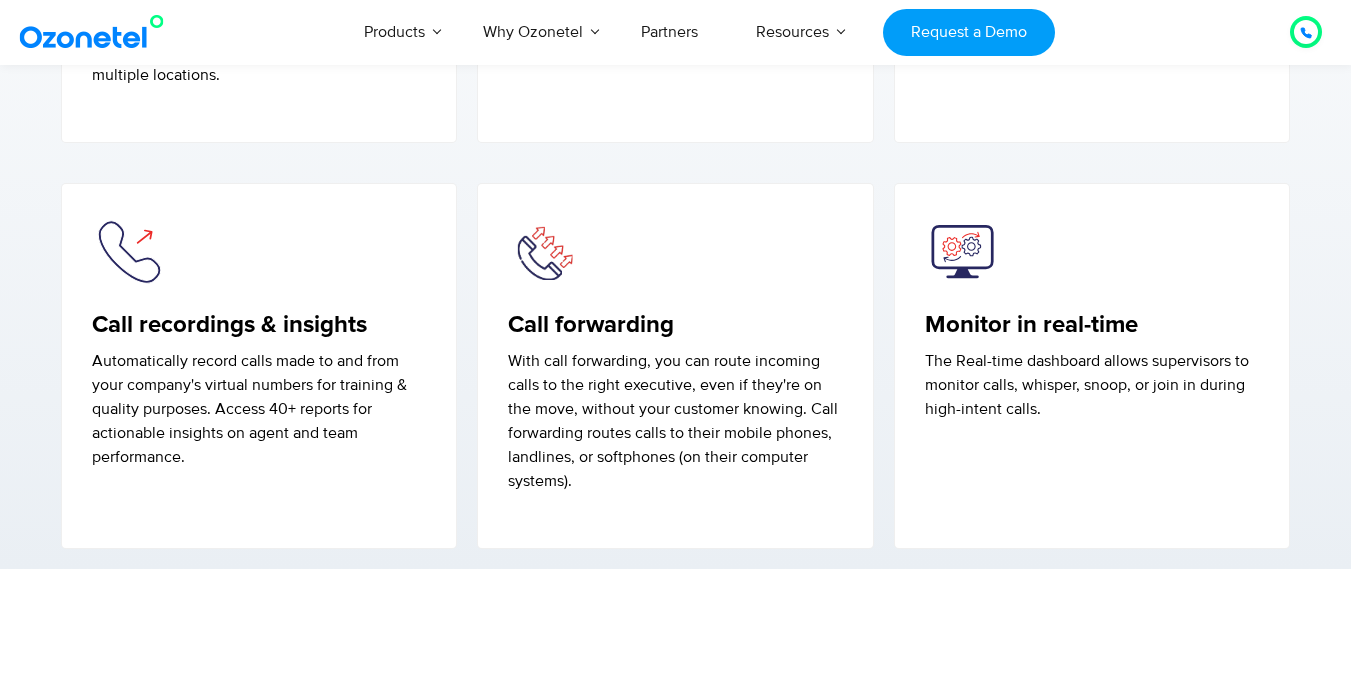 click on "Call forwarding With call forwarding, you can route incoming calls to the right executive, even if they're on the move, without your customer knowing. Call forwarding routes calls to their mobile phones, landlines, or softphones (on their computer systems)." at bounding box center (675, 366) 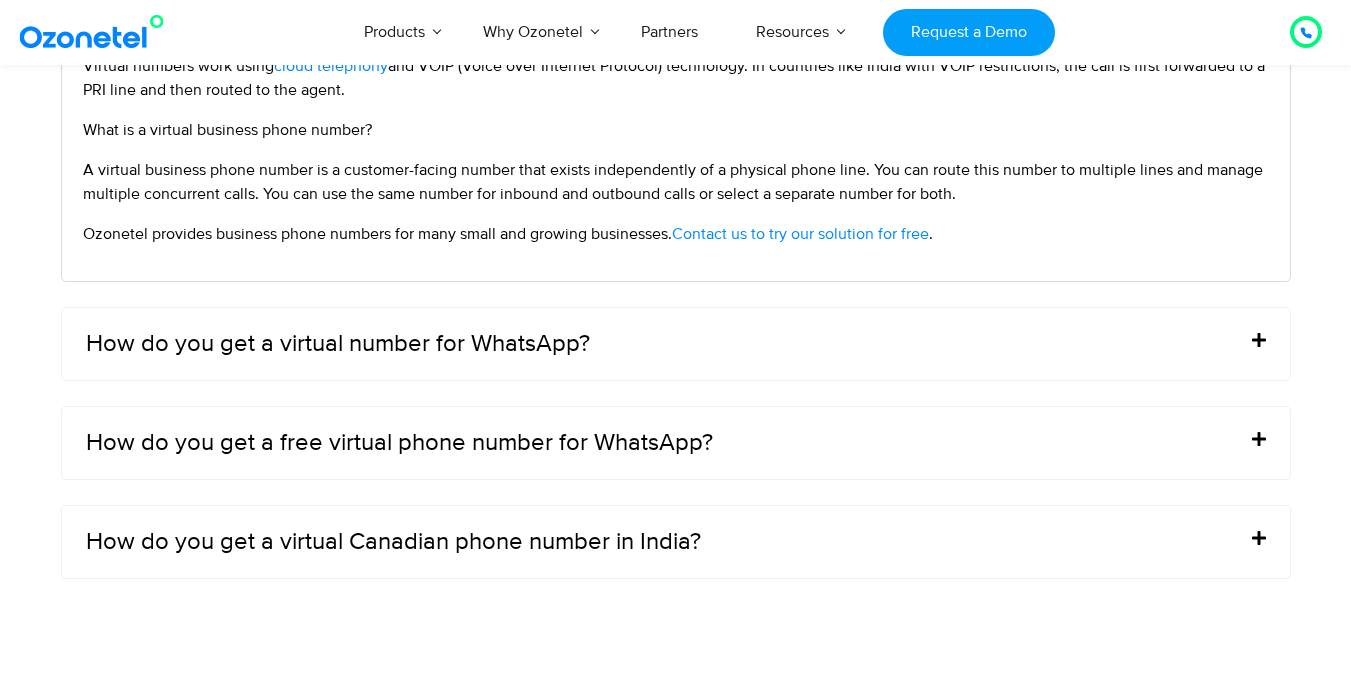 scroll, scrollTop: 8400, scrollLeft: 0, axis: vertical 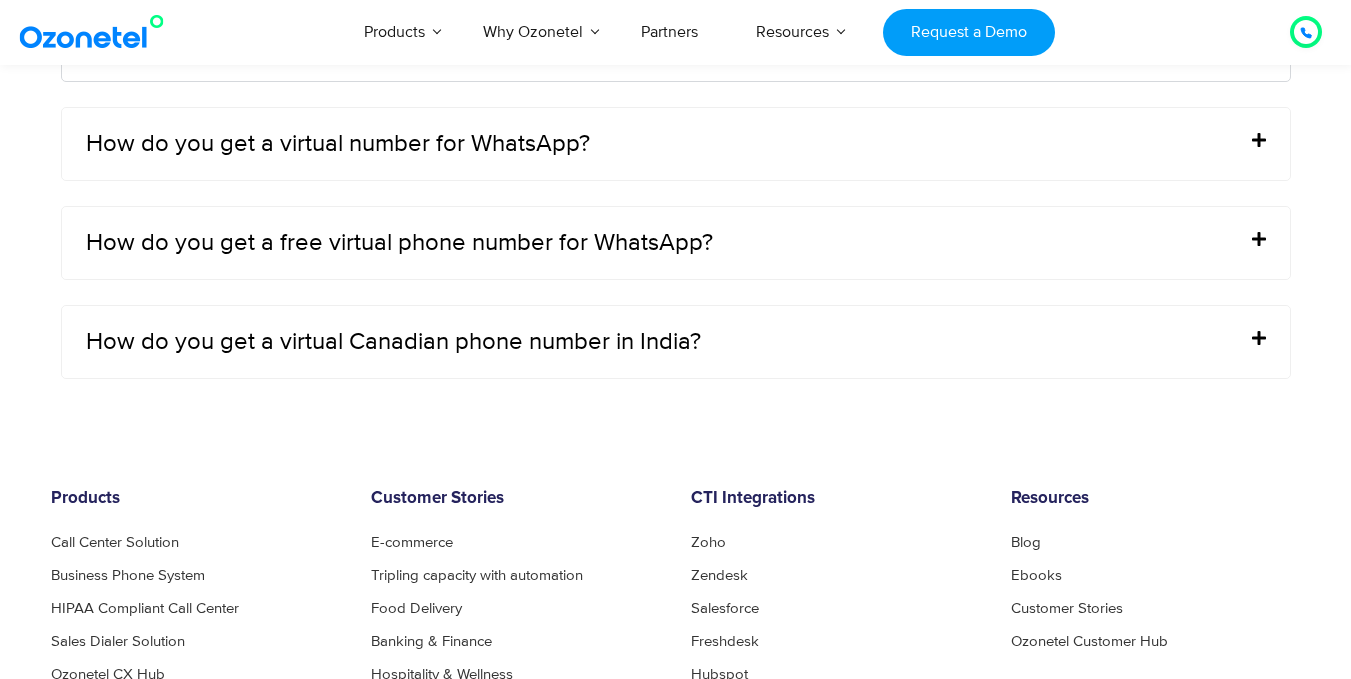 click on "How do you get a virtual Canadian phone number in India?" at bounding box center [676, 342] 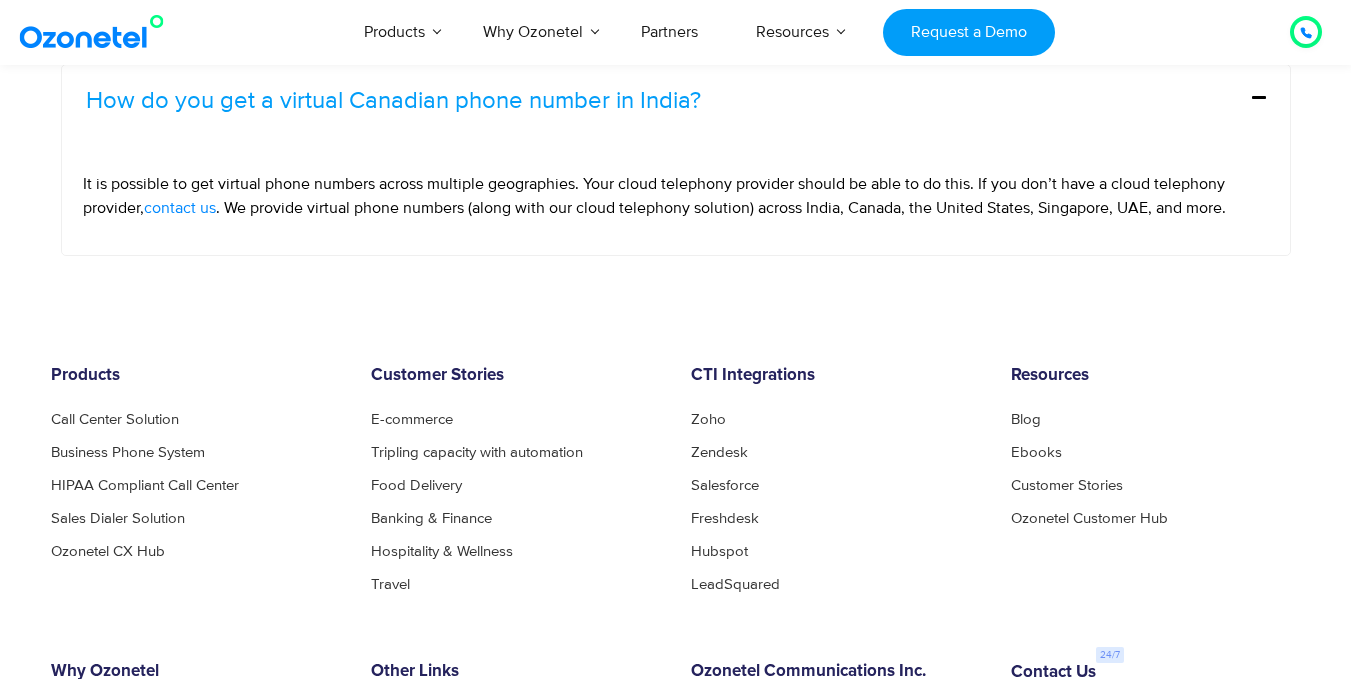 scroll, scrollTop: 8000, scrollLeft: 0, axis: vertical 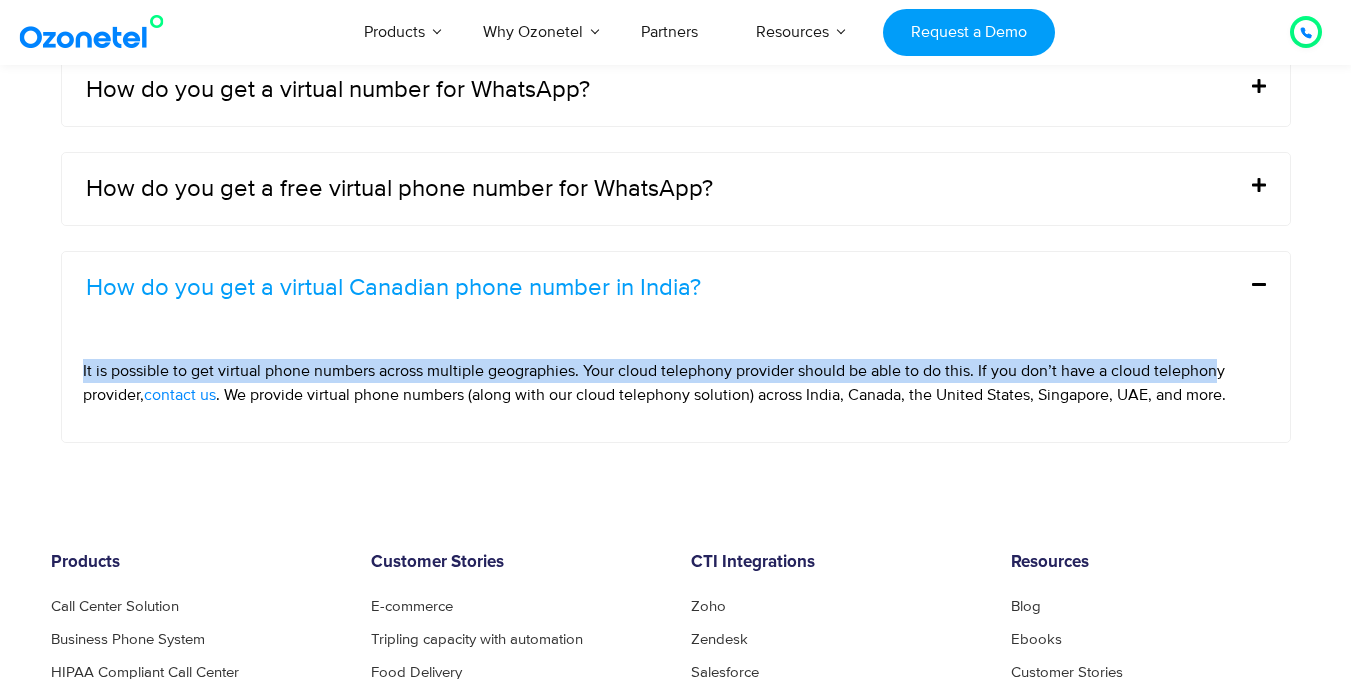 drag, startPoint x: 81, startPoint y: 377, endPoint x: 1222, endPoint y: 376, distance: 1141.0005 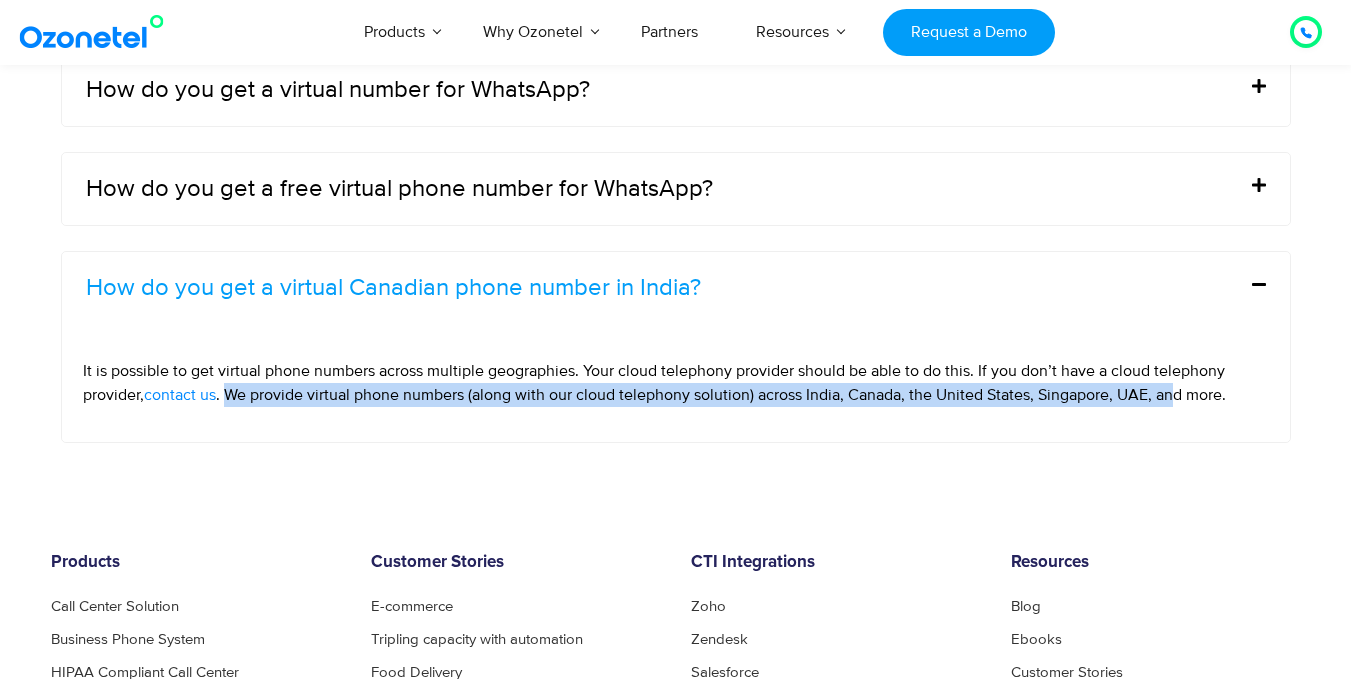 drag, startPoint x: 229, startPoint y: 395, endPoint x: 1182, endPoint y: 403, distance: 953.03357 